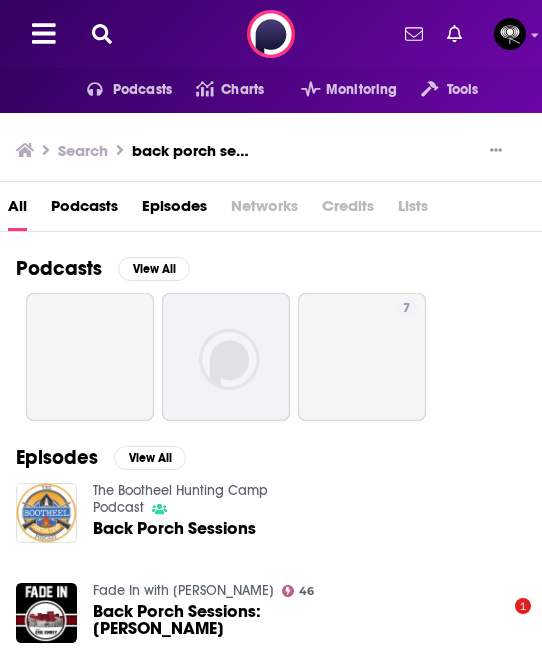scroll, scrollTop: 0, scrollLeft: 0, axis: both 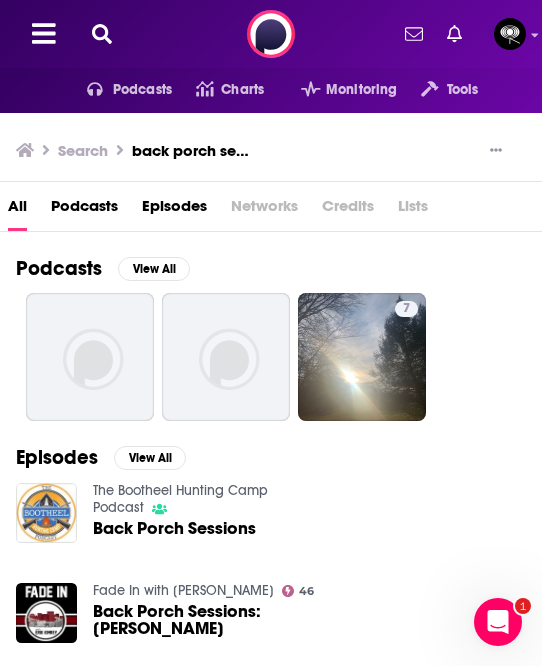 click 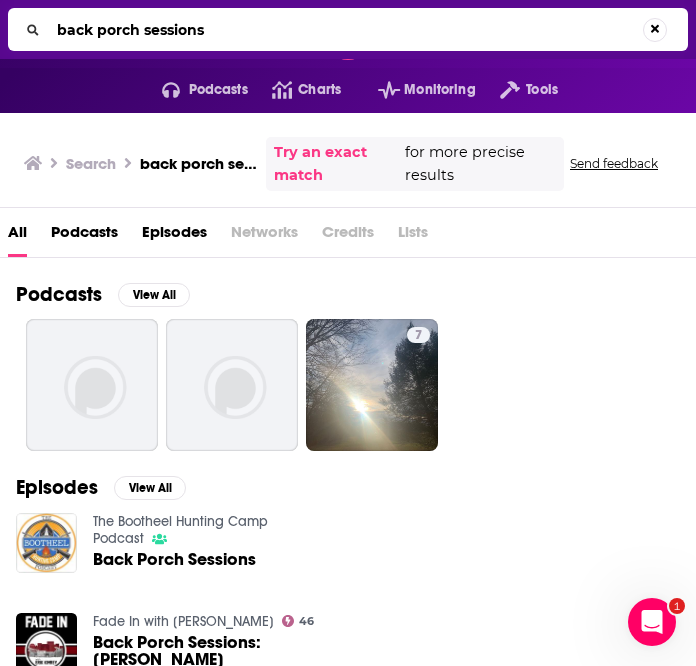 drag, startPoint x: 220, startPoint y: 28, endPoint x: -145, endPoint y: 57, distance: 366.15024 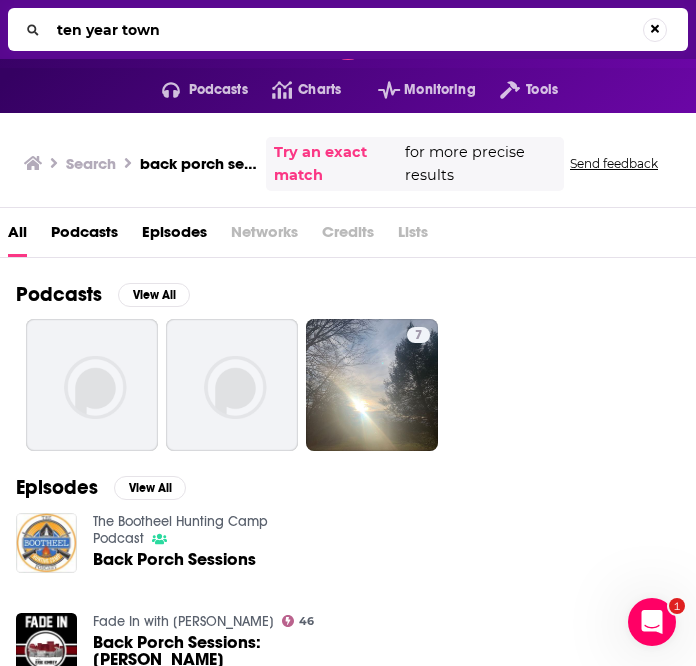 type on "ten year town" 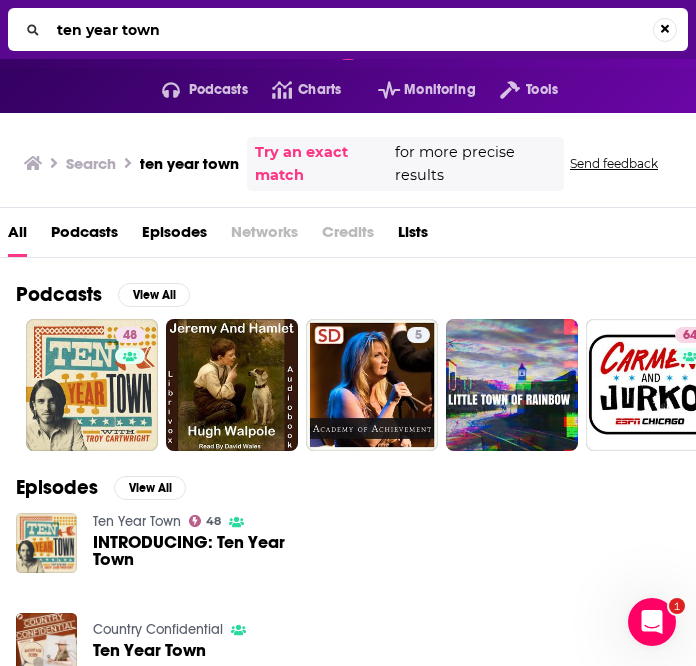 click on "INTRODUCING: Ten Year Town" at bounding box center (207, 551) 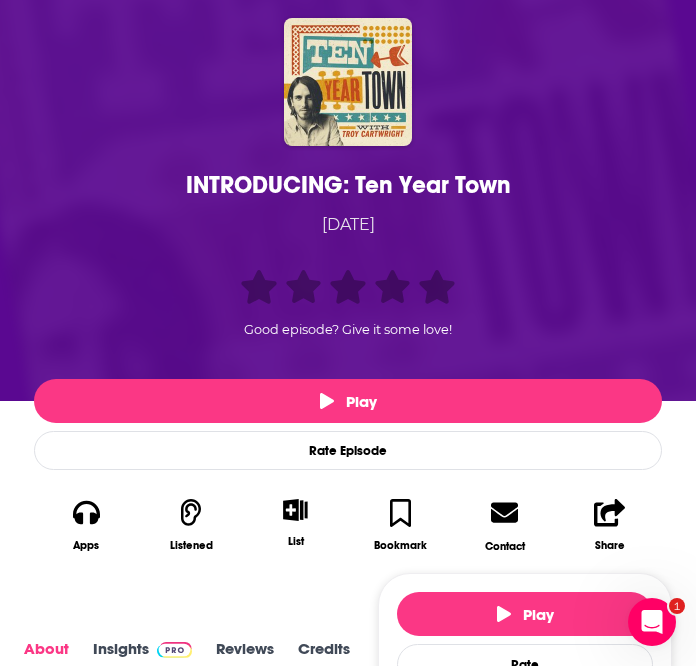 type on "[URL][DOMAIN_NAME]" 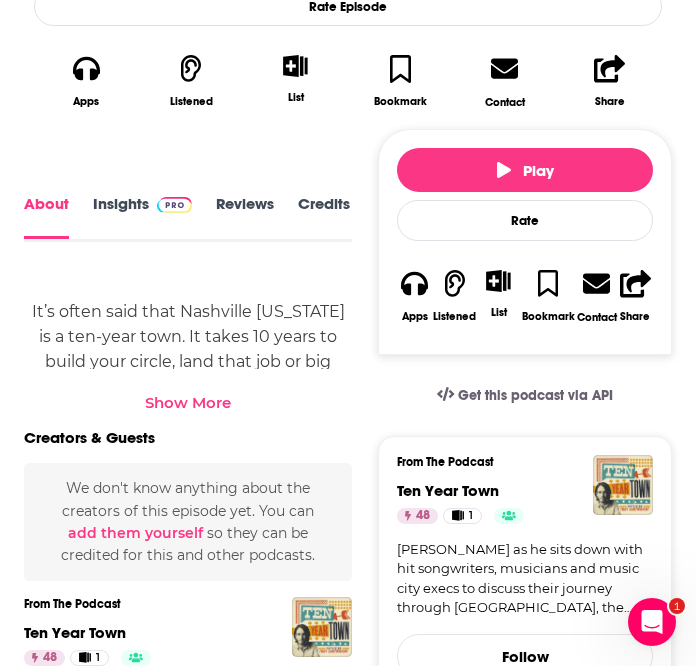 scroll, scrollTop: 644, scrollLeft: 0, axis: vertical 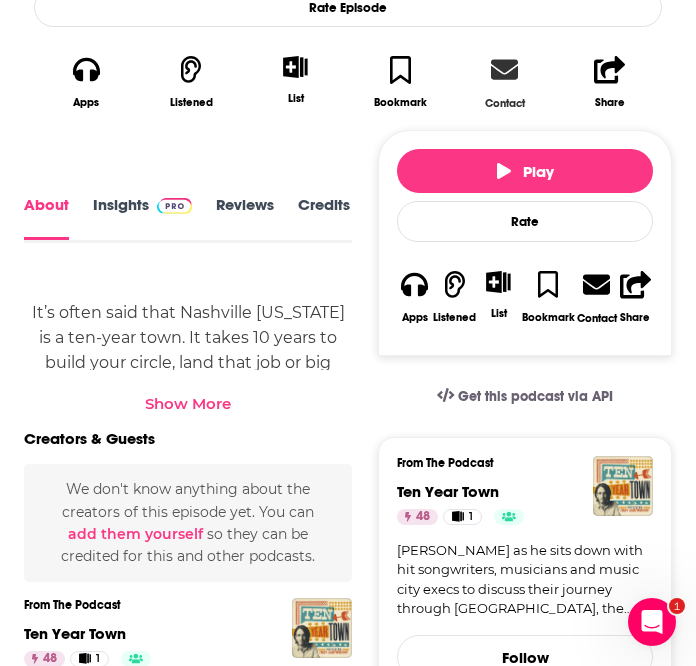 click 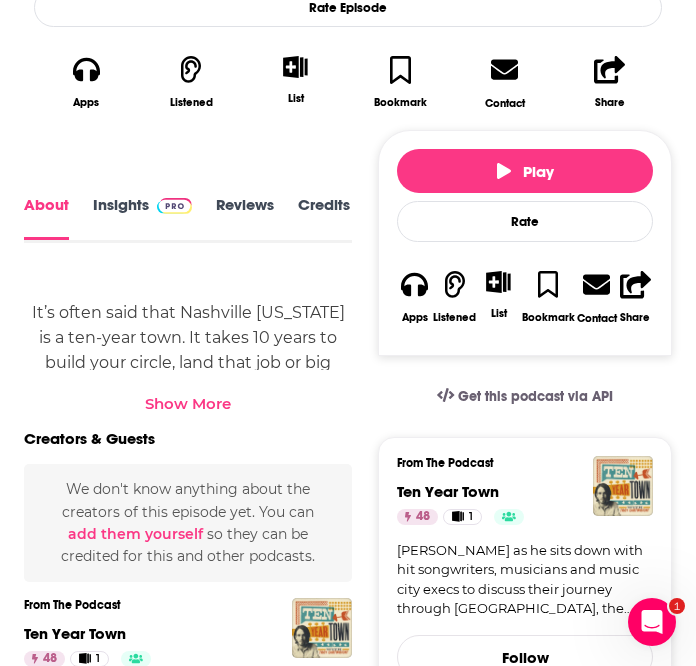 scroll, scrollTop: 0, scrollLeft: 0, axis: both 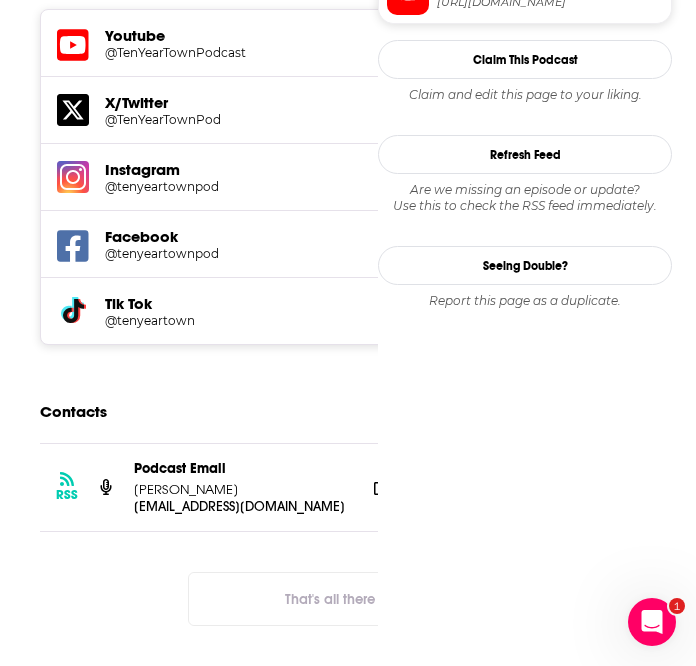 click on "Podcast Email [PERSON_NAME]" at bounding box center [242, 479] 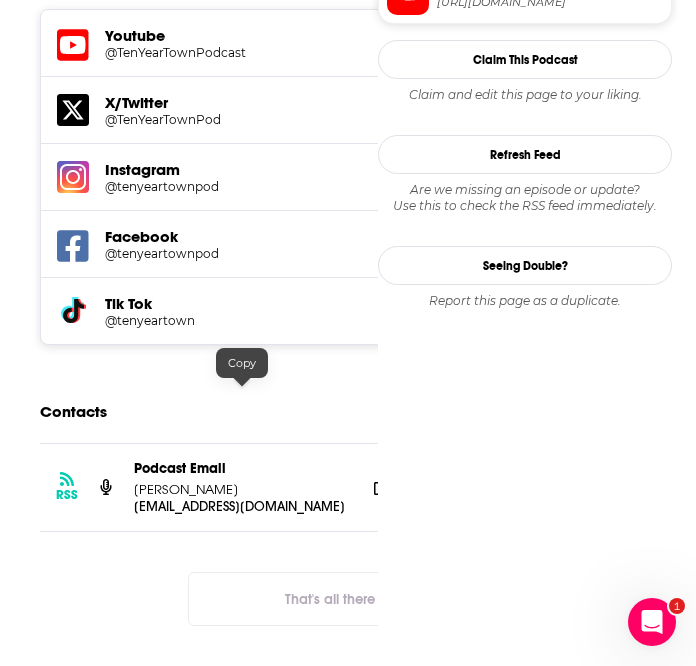 click on "[EMAIL_ADDRESS][DOMAIN_NAME]" at bounding box center (242, 506) 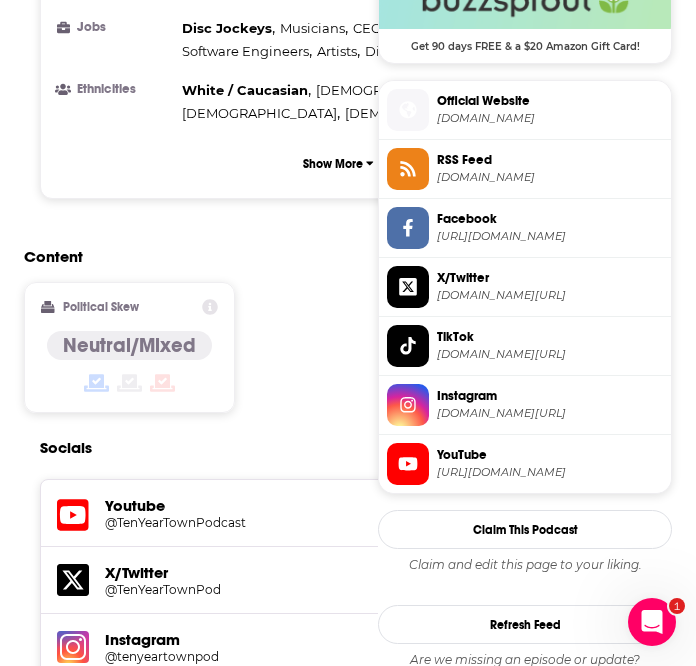 scroll, scrollTop: 1360, scrollLeft: 0, axis: vertical 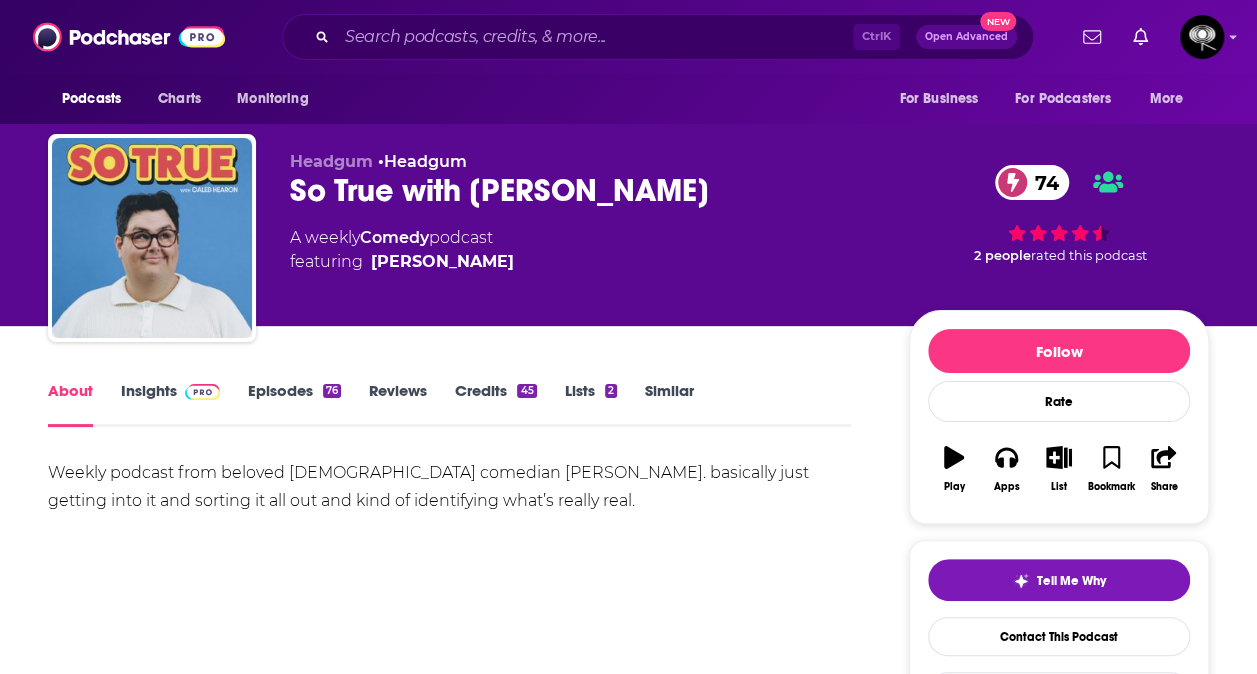 click on "Insights" at bounding box center (170, 404) 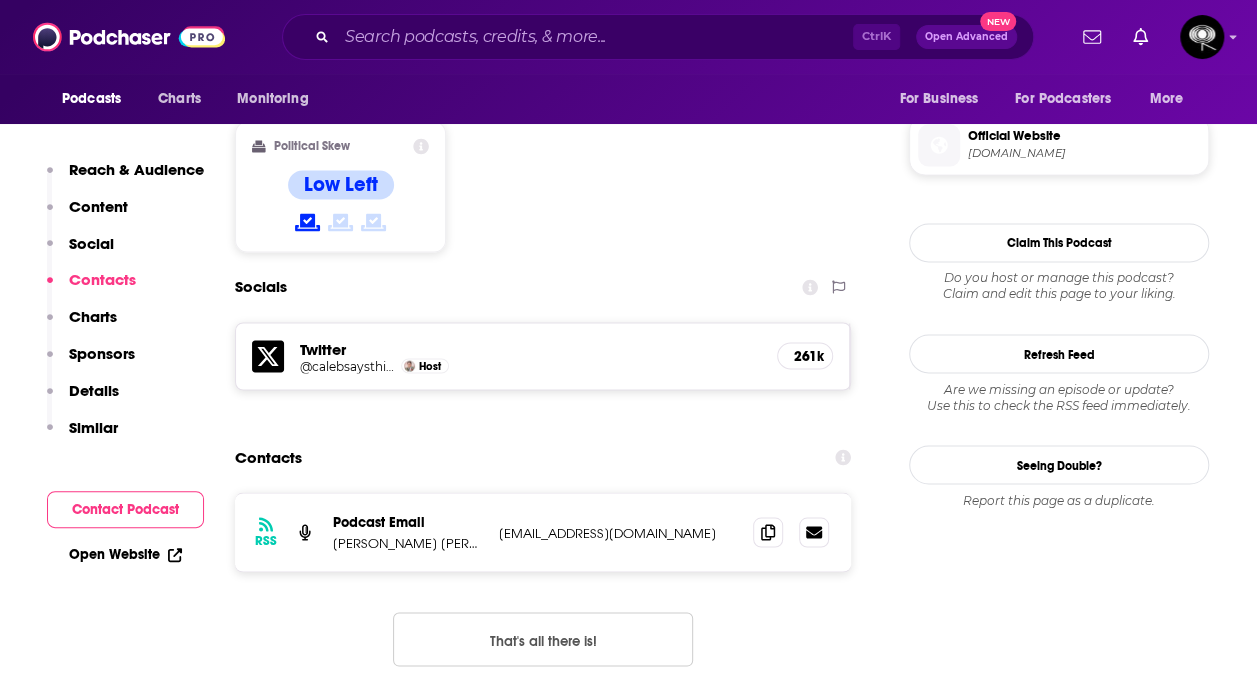 scroll, scrollTop: 1583, scrollLeft: 0, axis: vertical 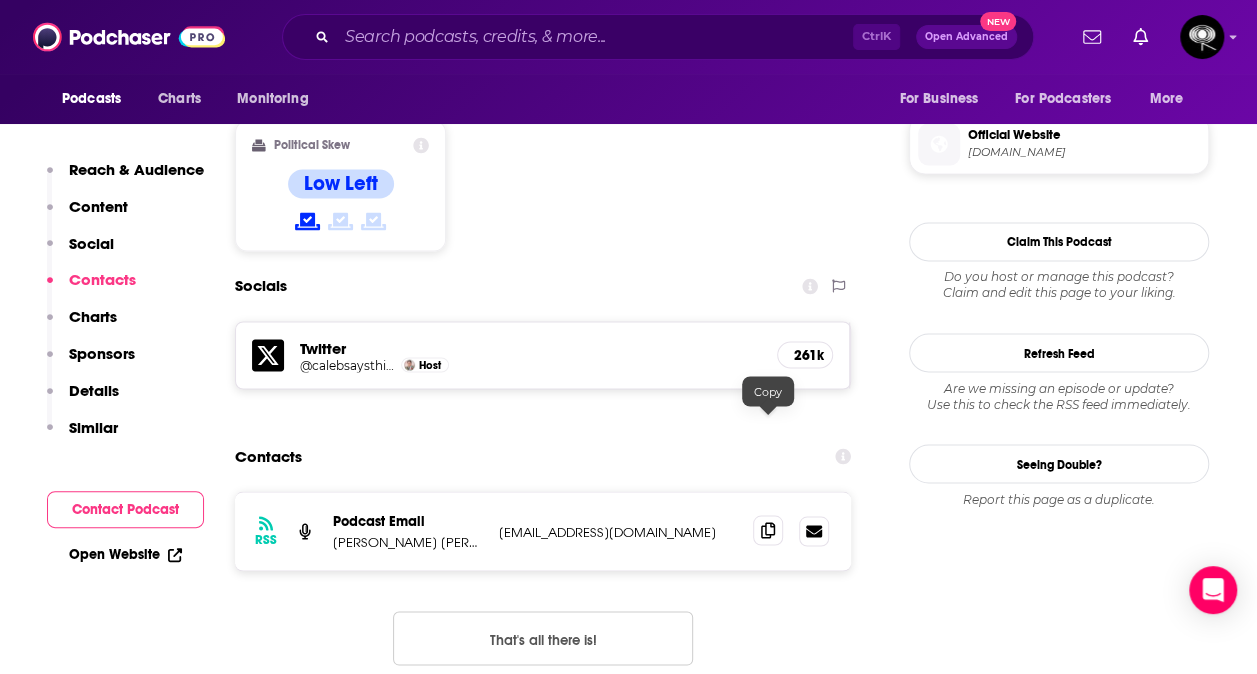 click 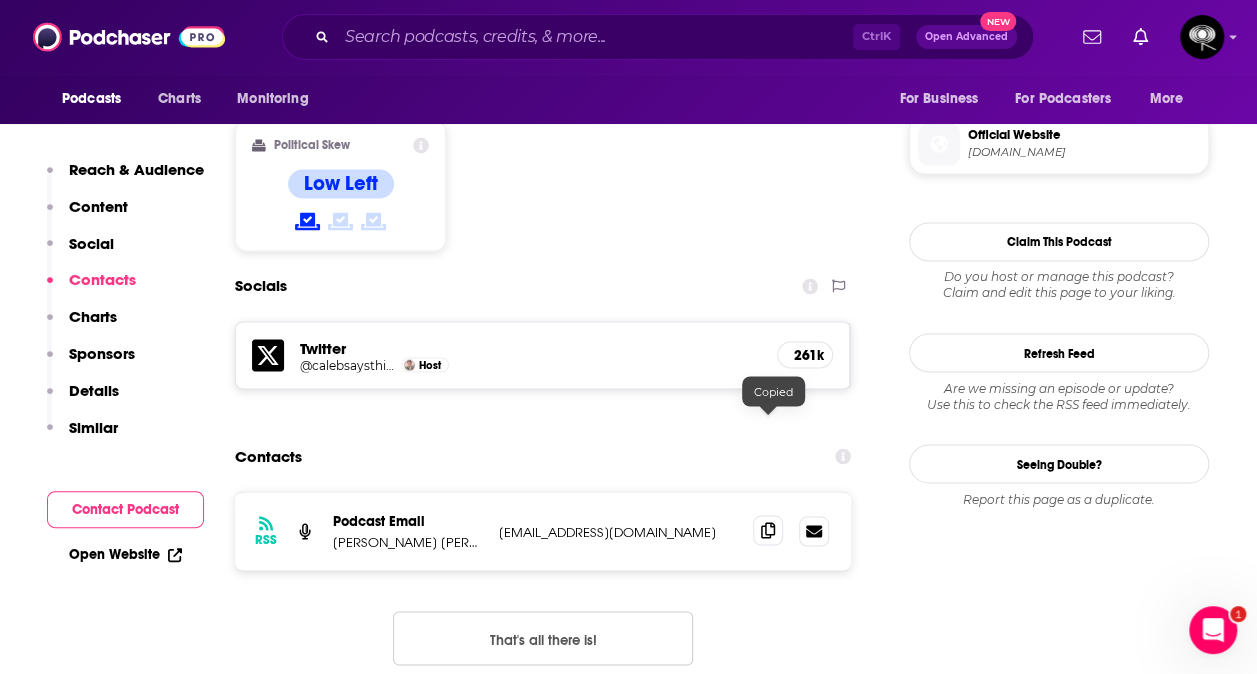 scroll, scrollTop: 0, scrollLeft: 0, axis: both 